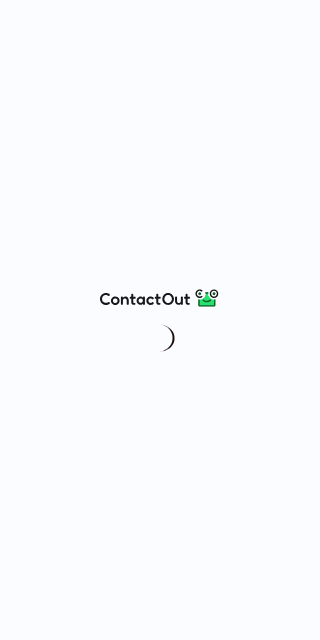scroll, scrollTop: 0, scrollLeft: 0, axis: both 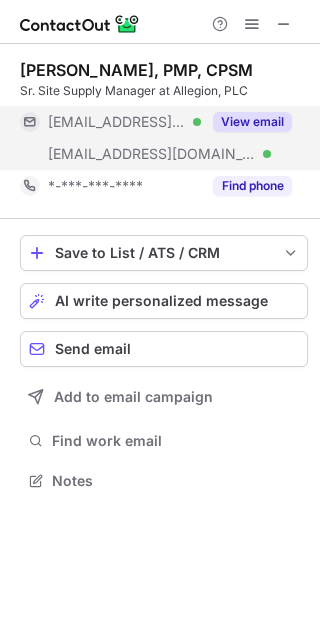 click on "View email" at bounding box center (252, 122) 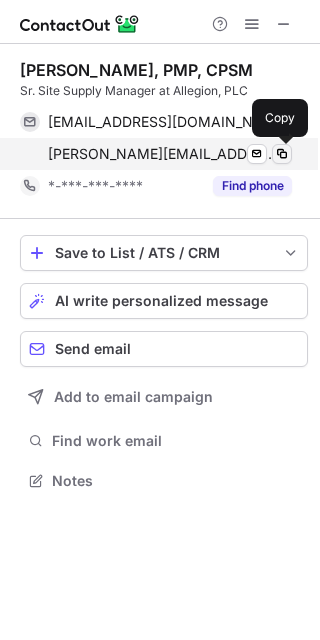 click at bounding box center (282, 154) 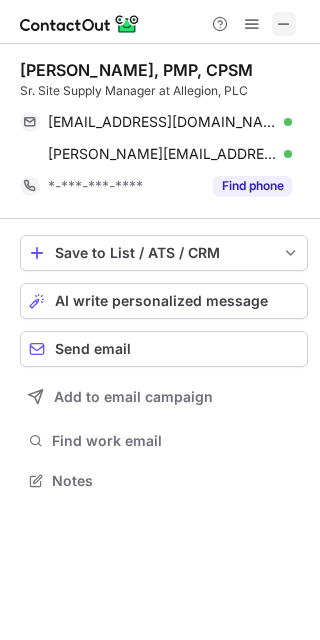 click at bounding box center [284, 24] 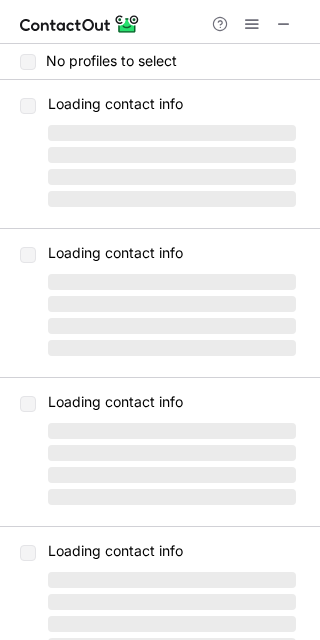 scroll, scrollTop: 0, scrollLeft: 0, axis: both 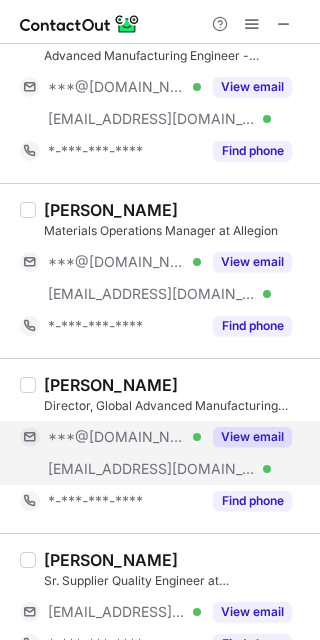 click on "View email" at bounding box center (252, 437) 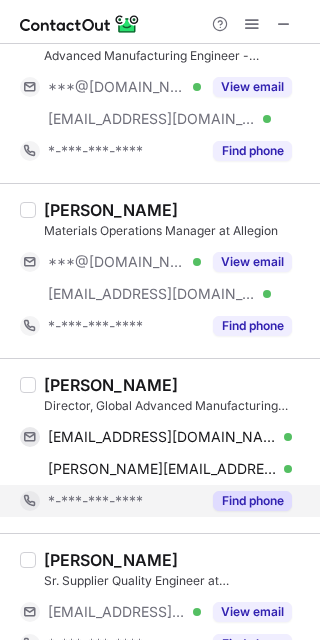 click on "Find phone" at bounding box center [252, 501] 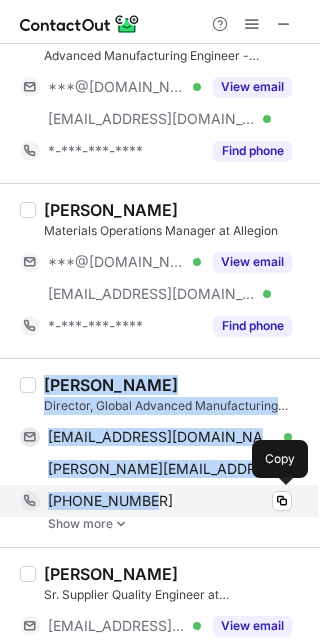 drag, startPoint x: 44, startPoint y: 375, endPoint x: 198, endPoint y: 494, distance: 194.62015 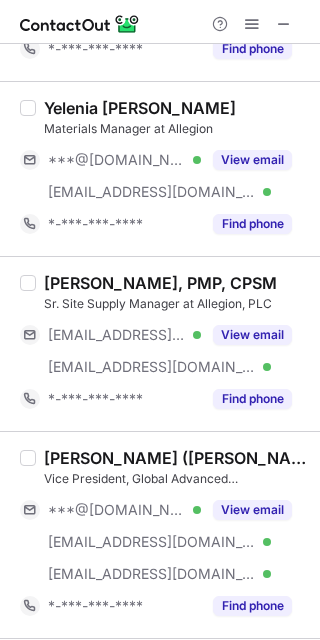 scroll, scrollTop: 2504, scrollLeft: 0, axis: vertical 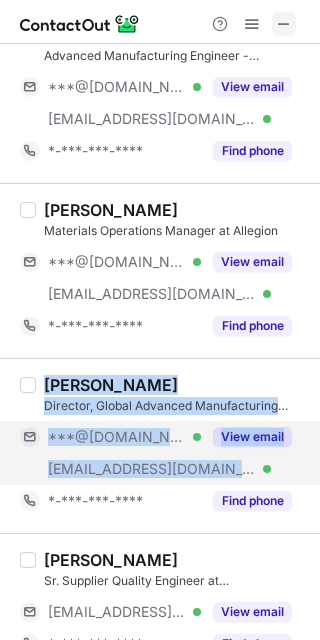 click at bounding box center [284, 24] 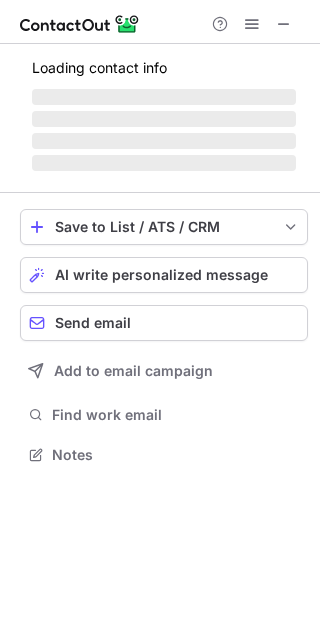 scroll, scrollTop: 10, scrollLeft: 10, axis: both 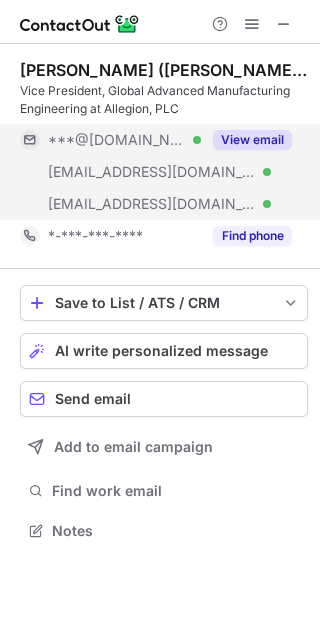 click on "View email" at bounding box center [252, 140] 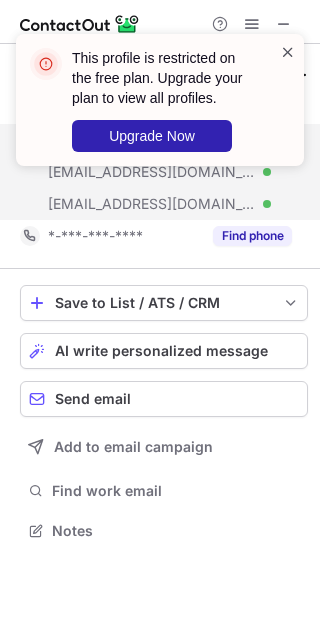 click at bounding box center (288, 52) 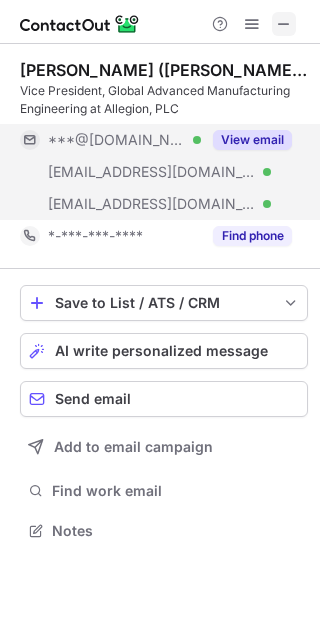 click at bounding box center (284, 24) 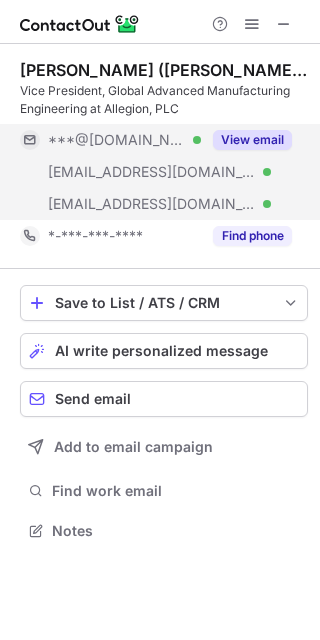 click on "***@allegion.com" at bounding box center [152, 204] 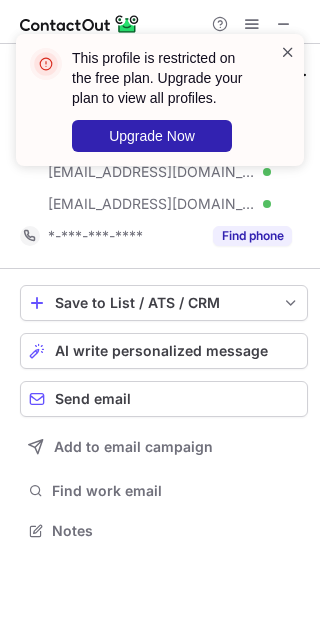 click at bounding box center [288, 52] 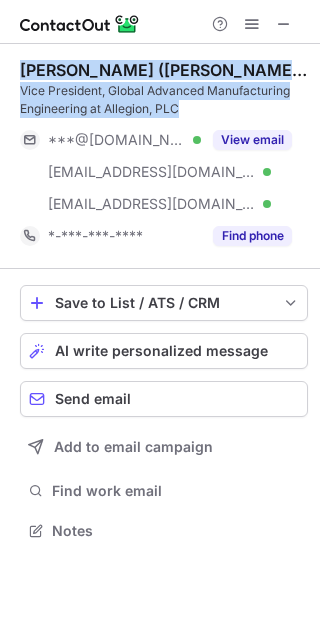 drag, startPoint x: 22, startPoint y: 67, endPoint x: 224, endPoint y: 109, distance: 206.32014 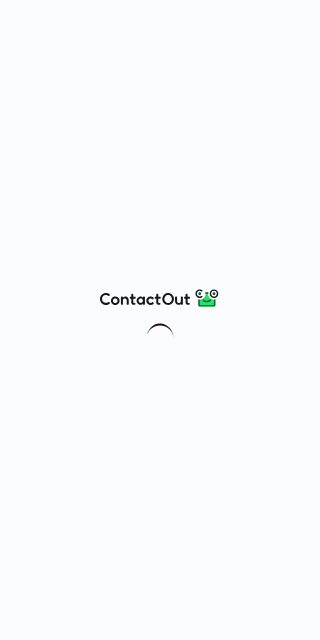 scroll, scrollTop: 0, scrollLeft: 0, axis: both 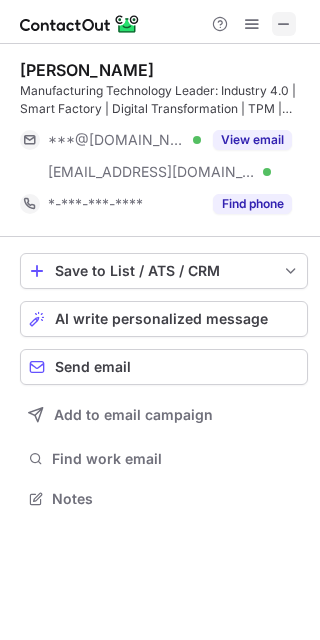 click at bounding box center (284, 24) 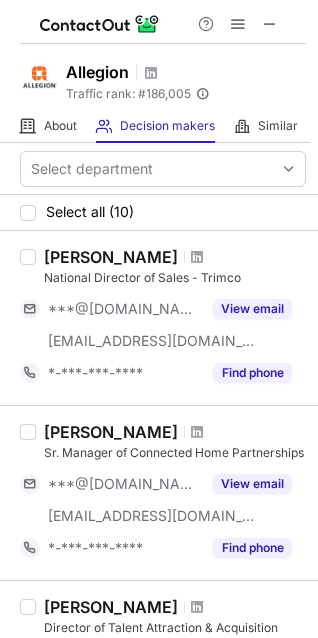 scroll, scrollTop: 0, scrollLeft: 0, axis: both 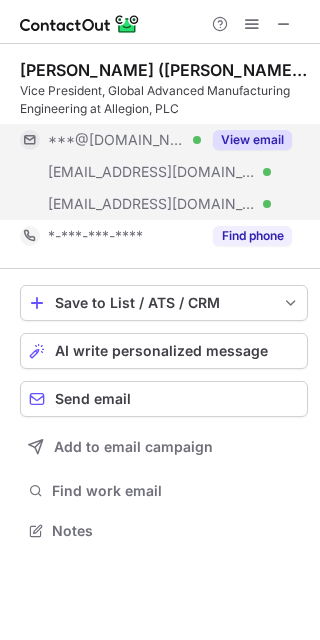 click on "View email" at bounding box center (252, 140) 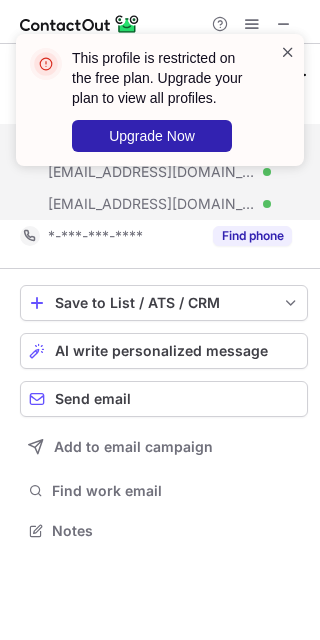 click at bounding box center [288, 52] 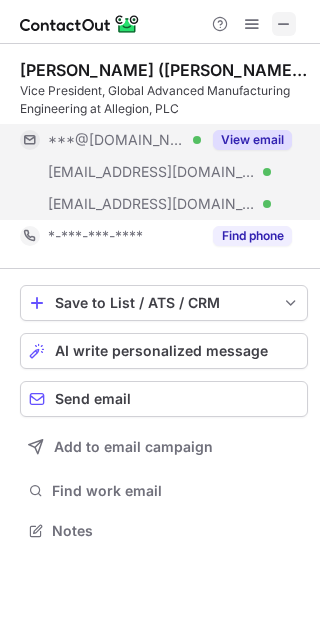 click at bounding box center (284, 24) 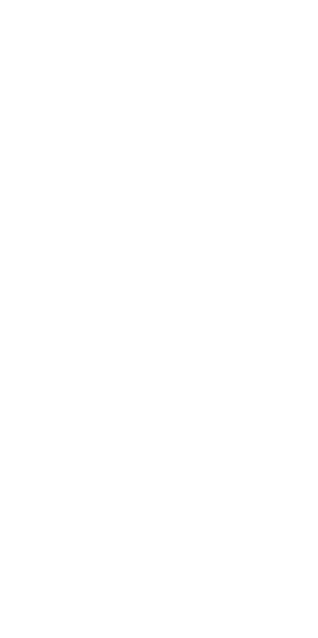 scroll, scrollTop: 0, scrollLeft: 0, axis: both 